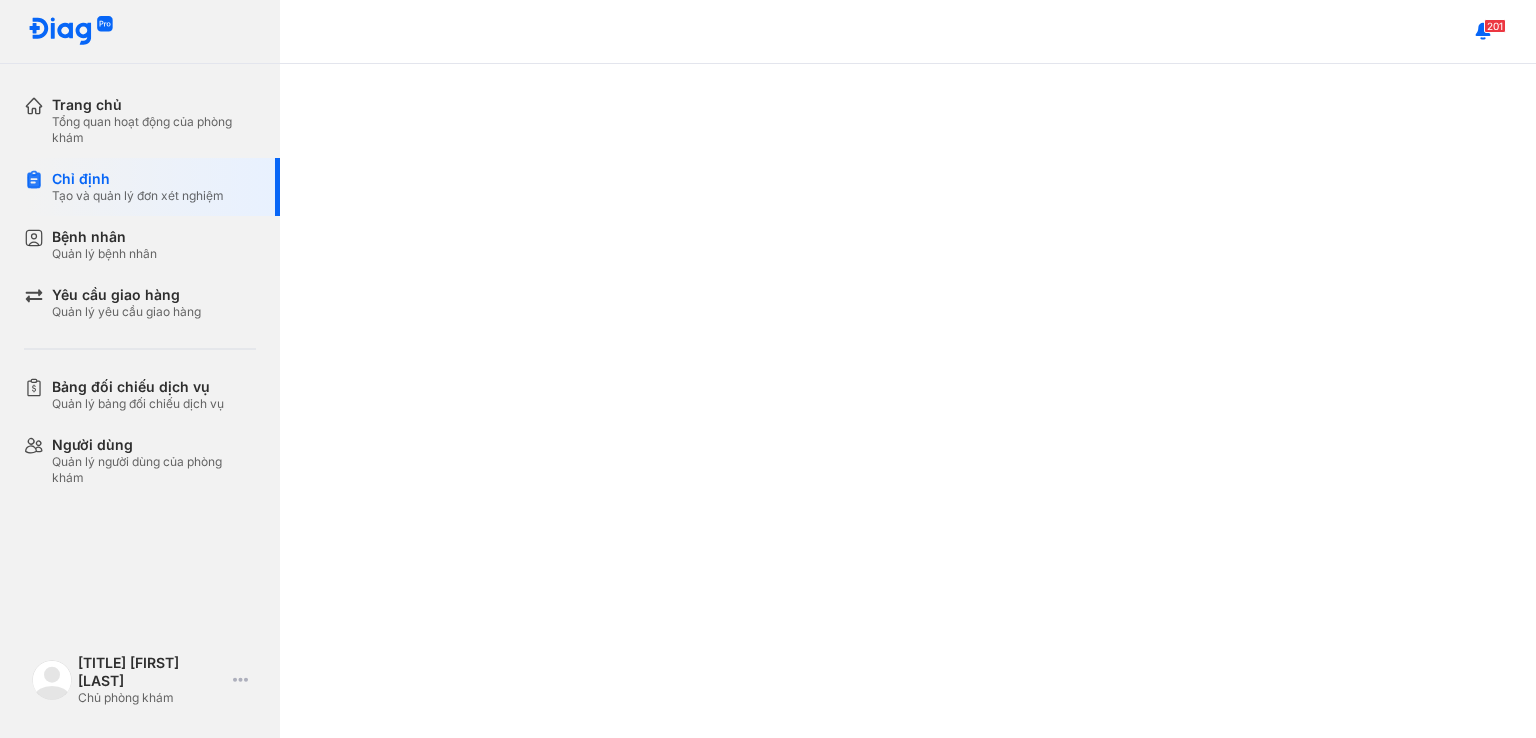 scroll, scrollTop: 0, scrollLeft: 0, axis: both 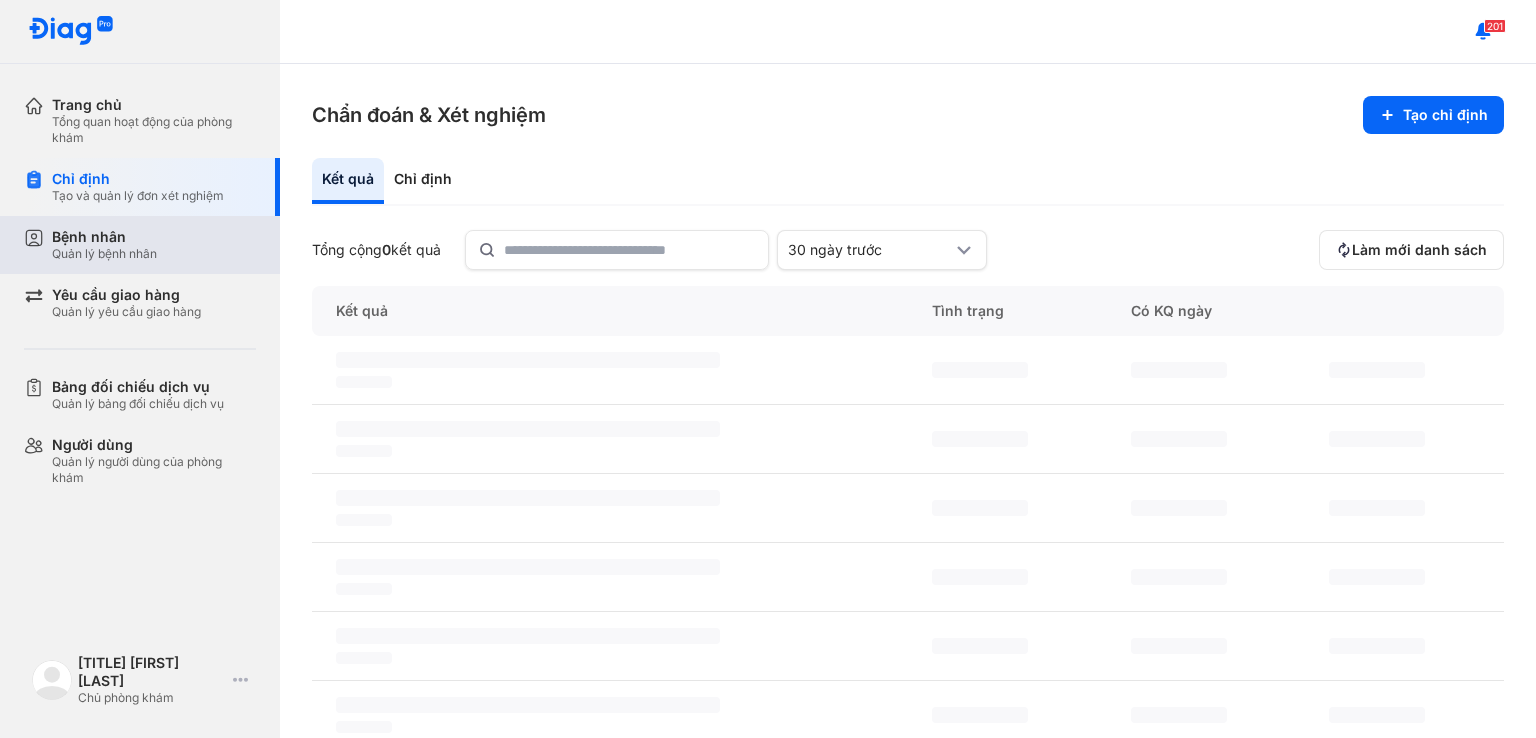 click on "Bệnh nhân Quản lý bệnh nhân" at bounding box center (154, 245) 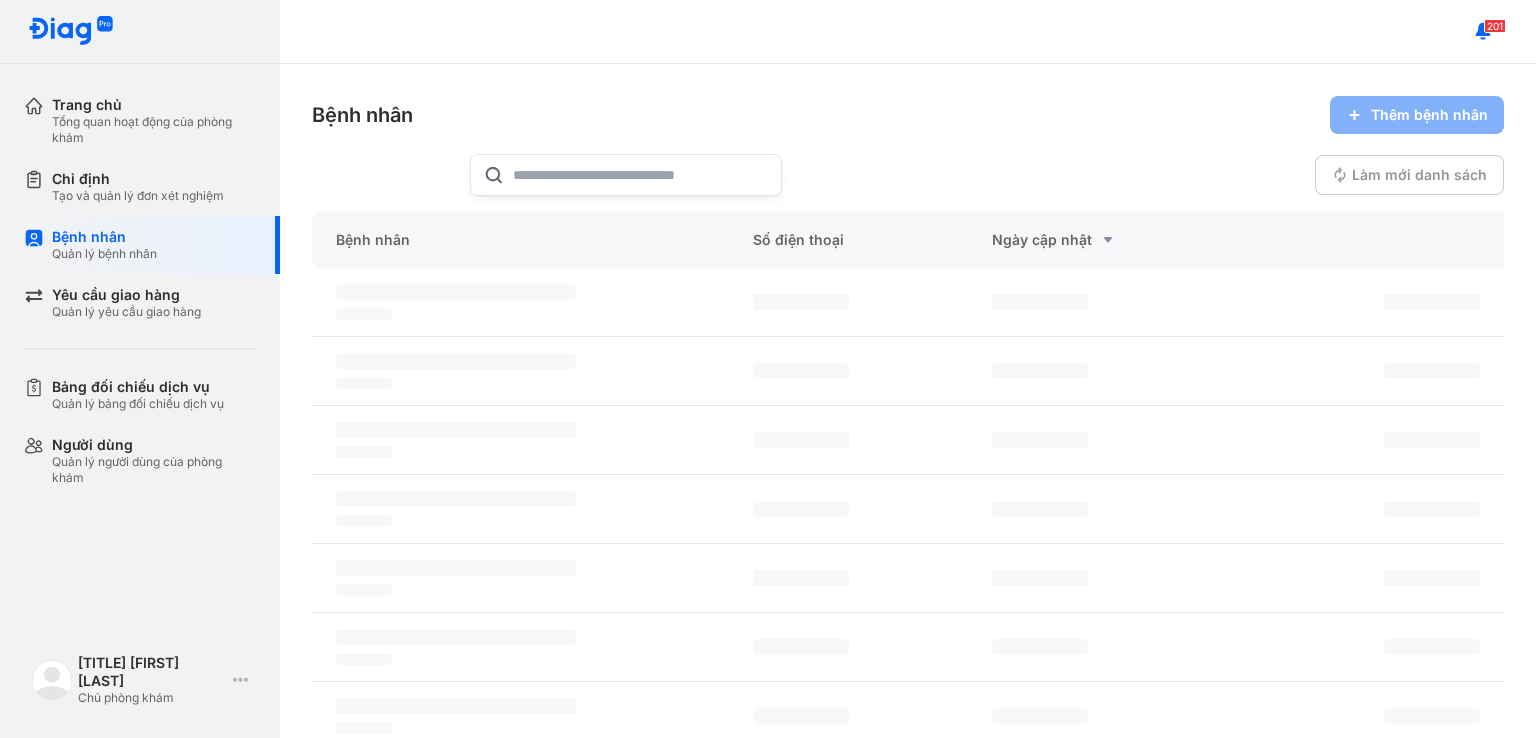 click 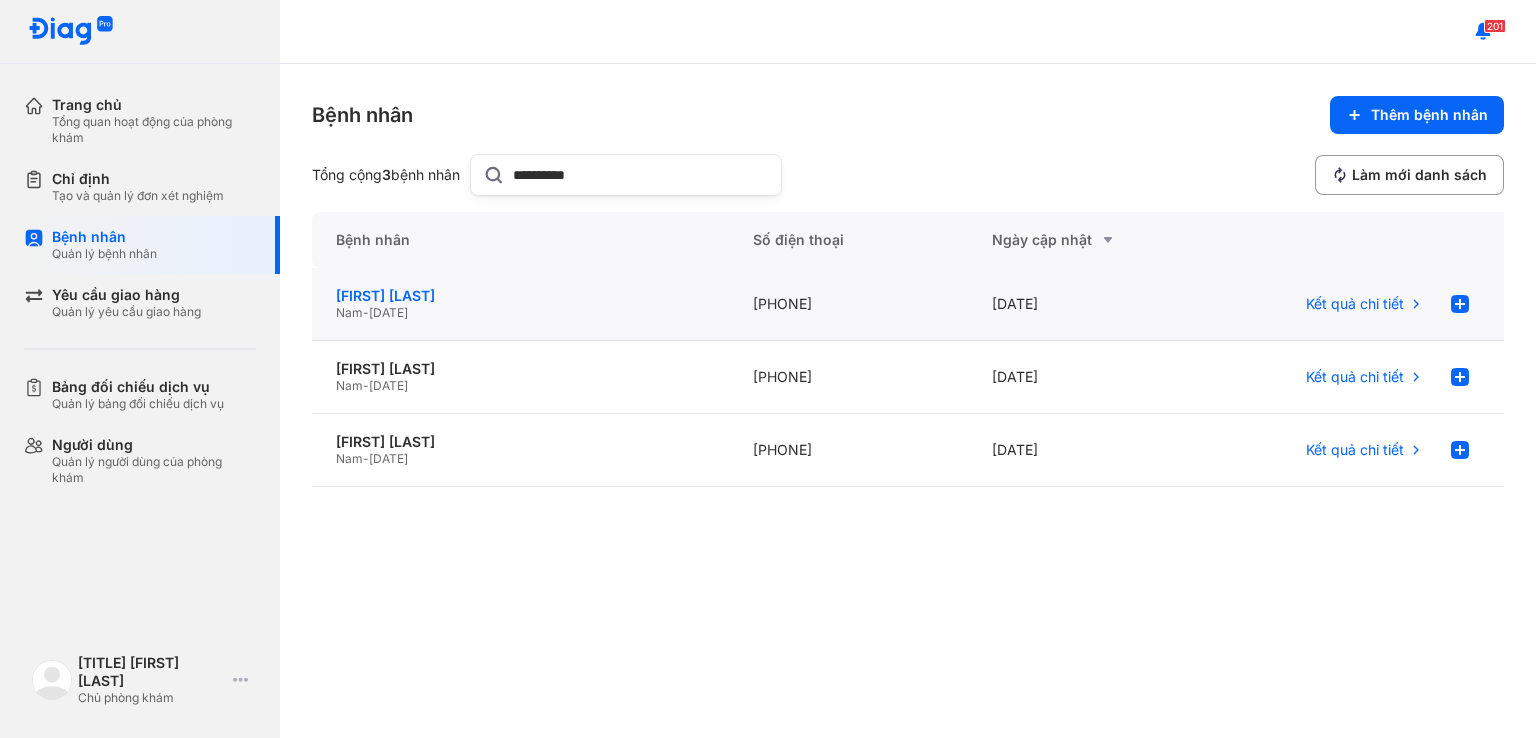 type on "**********" 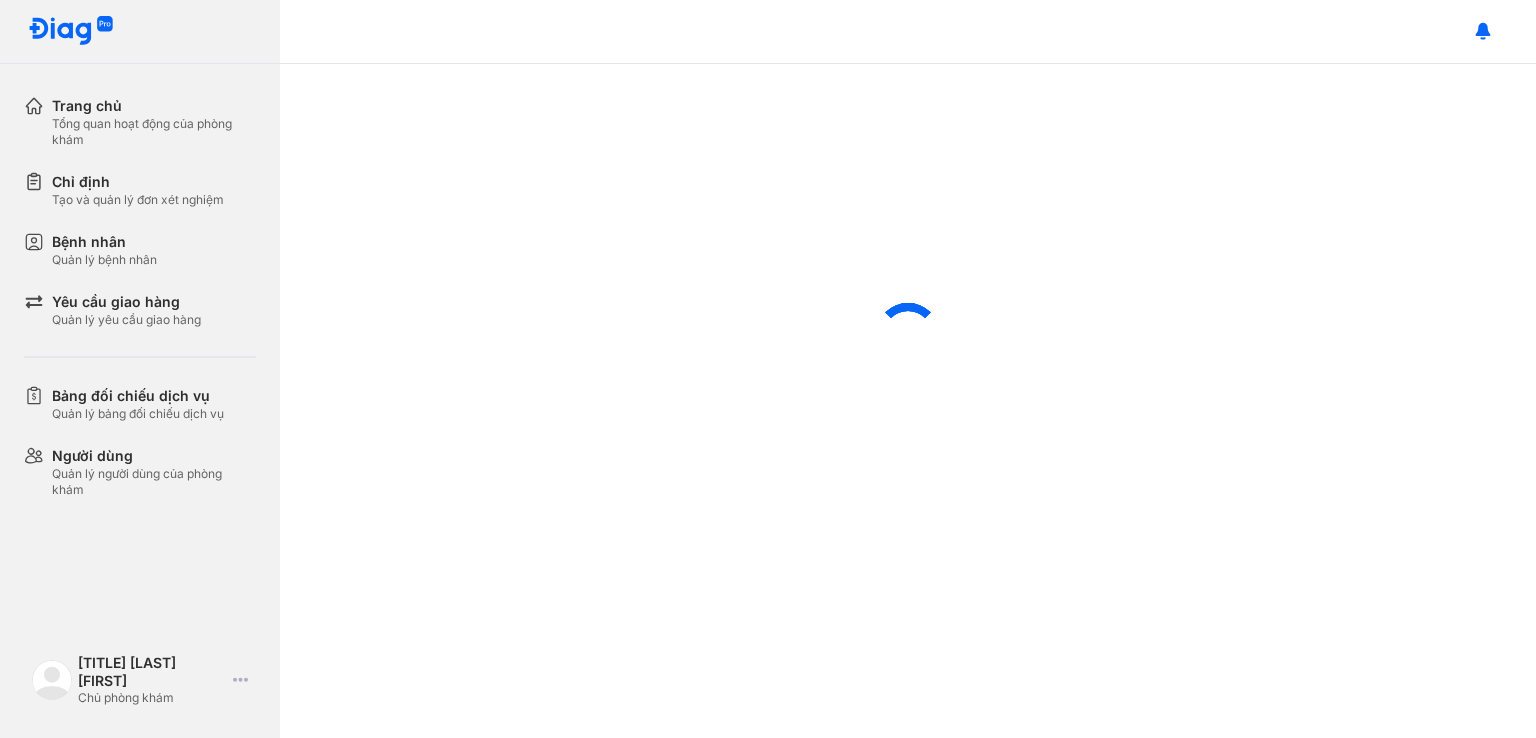 scroll, scrollTop: 0, scrollLeft: 0, axis: both 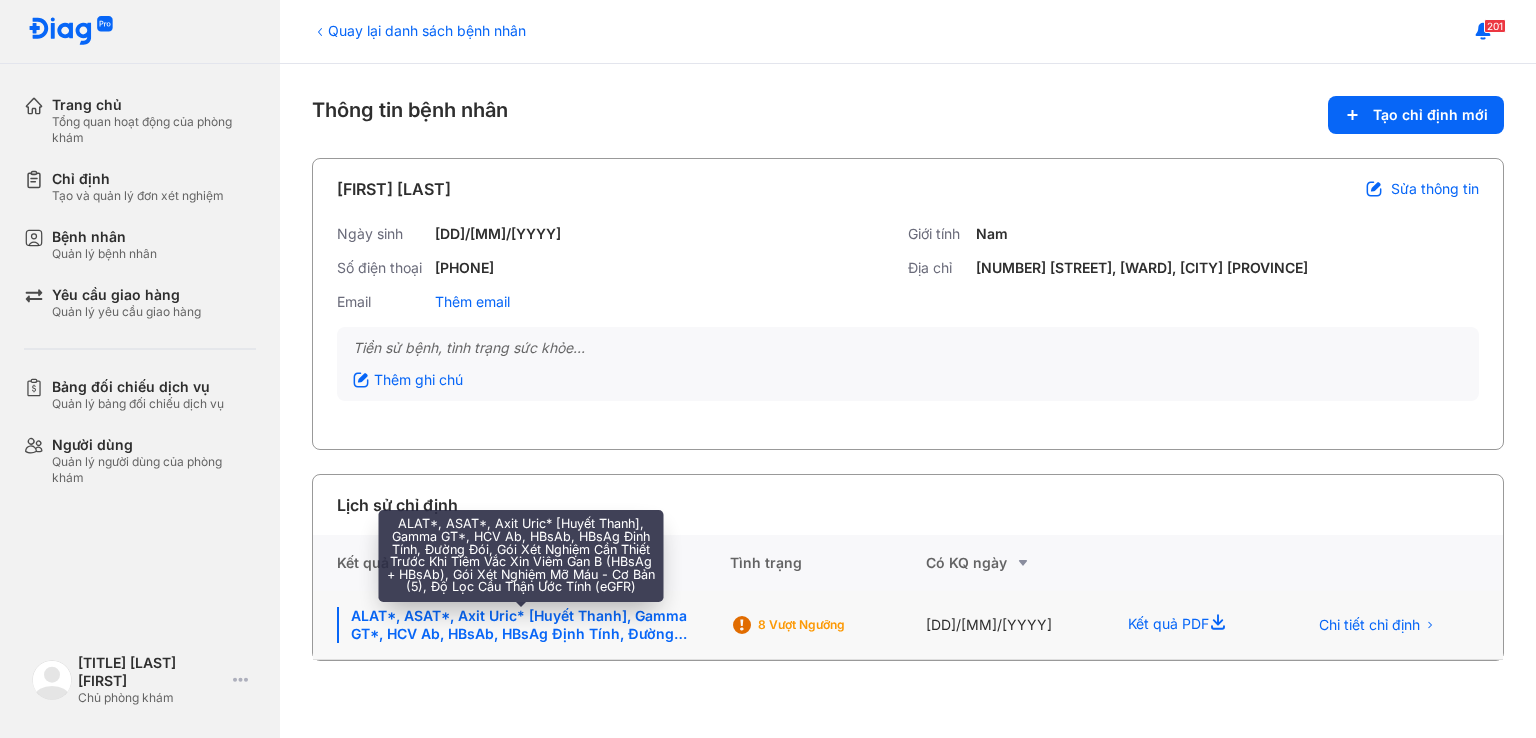 click on "ALAT*, ASAT*, Axit Uric* [Huyết Thanh], Gamma GT*, HCV Ab, HBsAb, HBsAg Định Tính, Đường Đói, GóiXét Nghiệm Cần Thiết Trước Khi Tiêm Vắc Xin Viêm Gan B (HBsAg + HBsAb), GóiXét Nghiệm Mỡ Máu - Cơ Bản (5), Độ Lọc Cầu Thận Ước Tính (eGFR)" 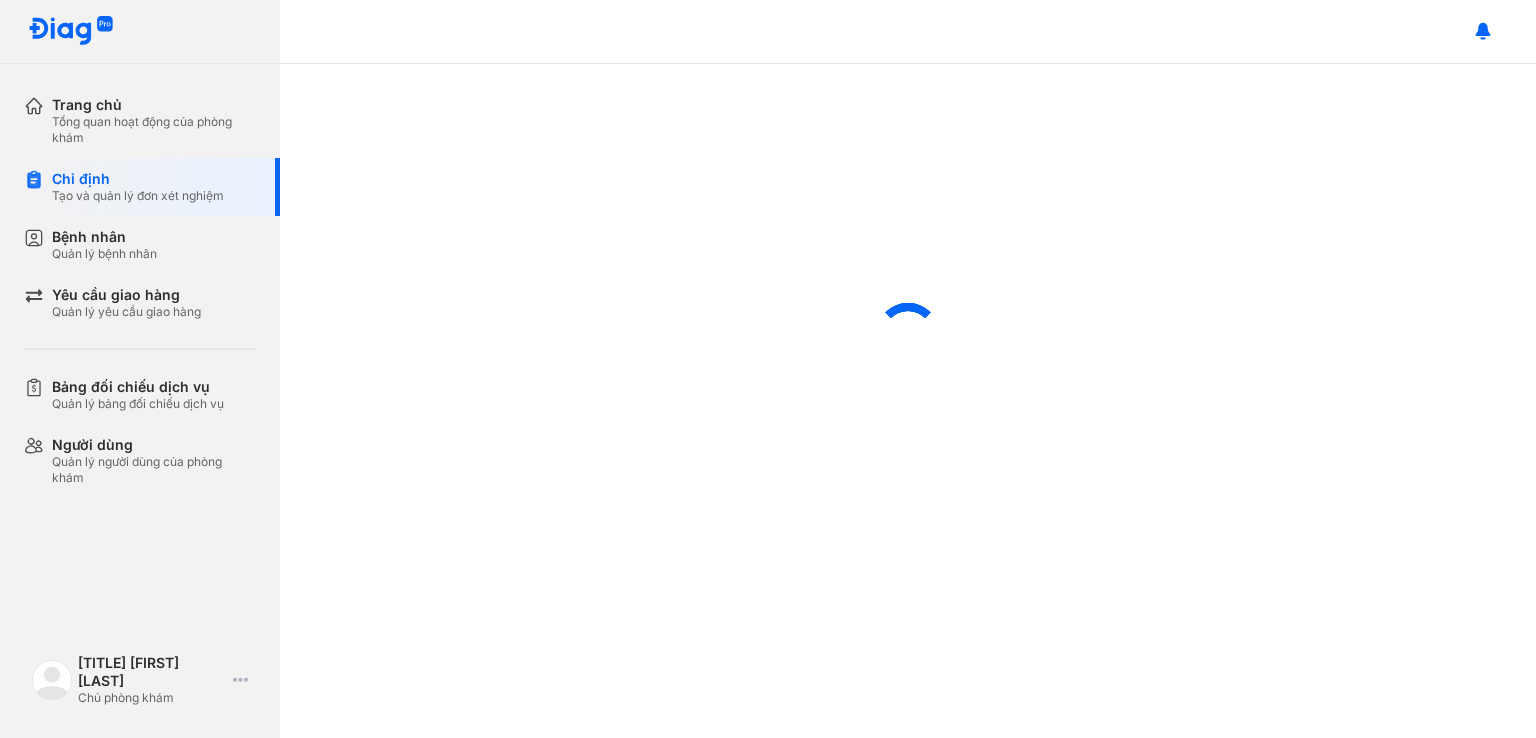 scroll, scrollTop: 0, scrollLeft: 0, axis: both 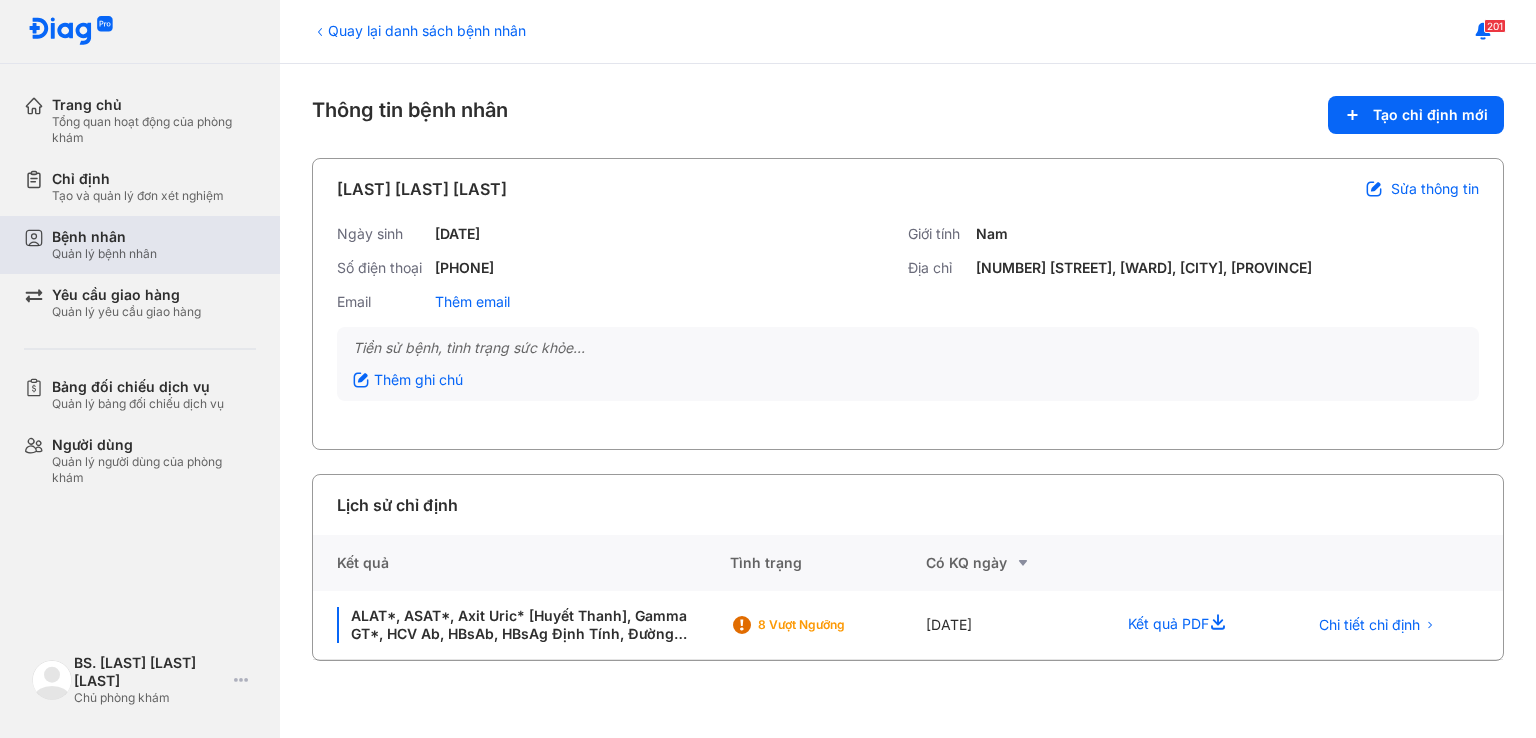 click on "Bệnh nhân Quản lý bệnh nhân" at bounding box center [154, 245] 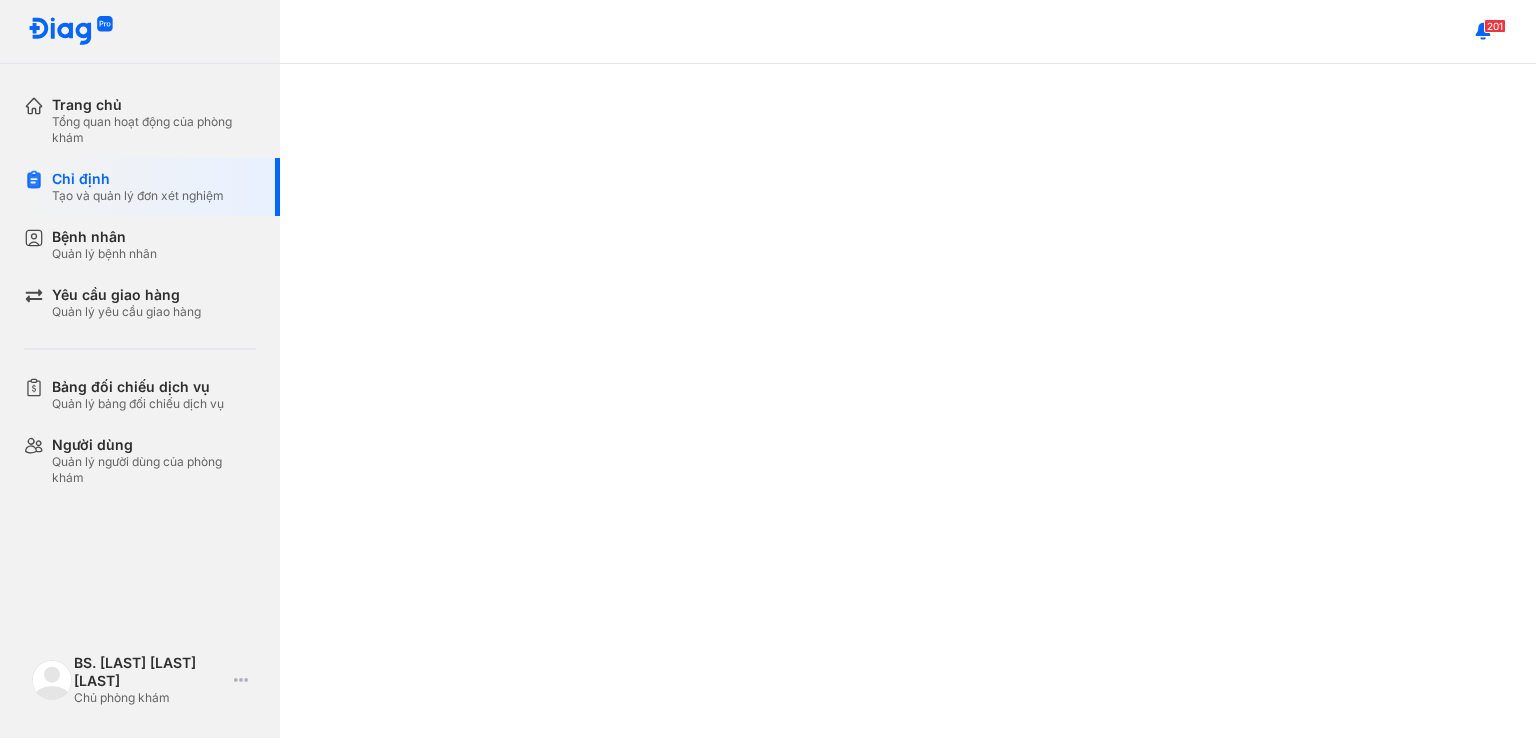scroll, scrollTop: 0, scrollLeft: 0, axis: both 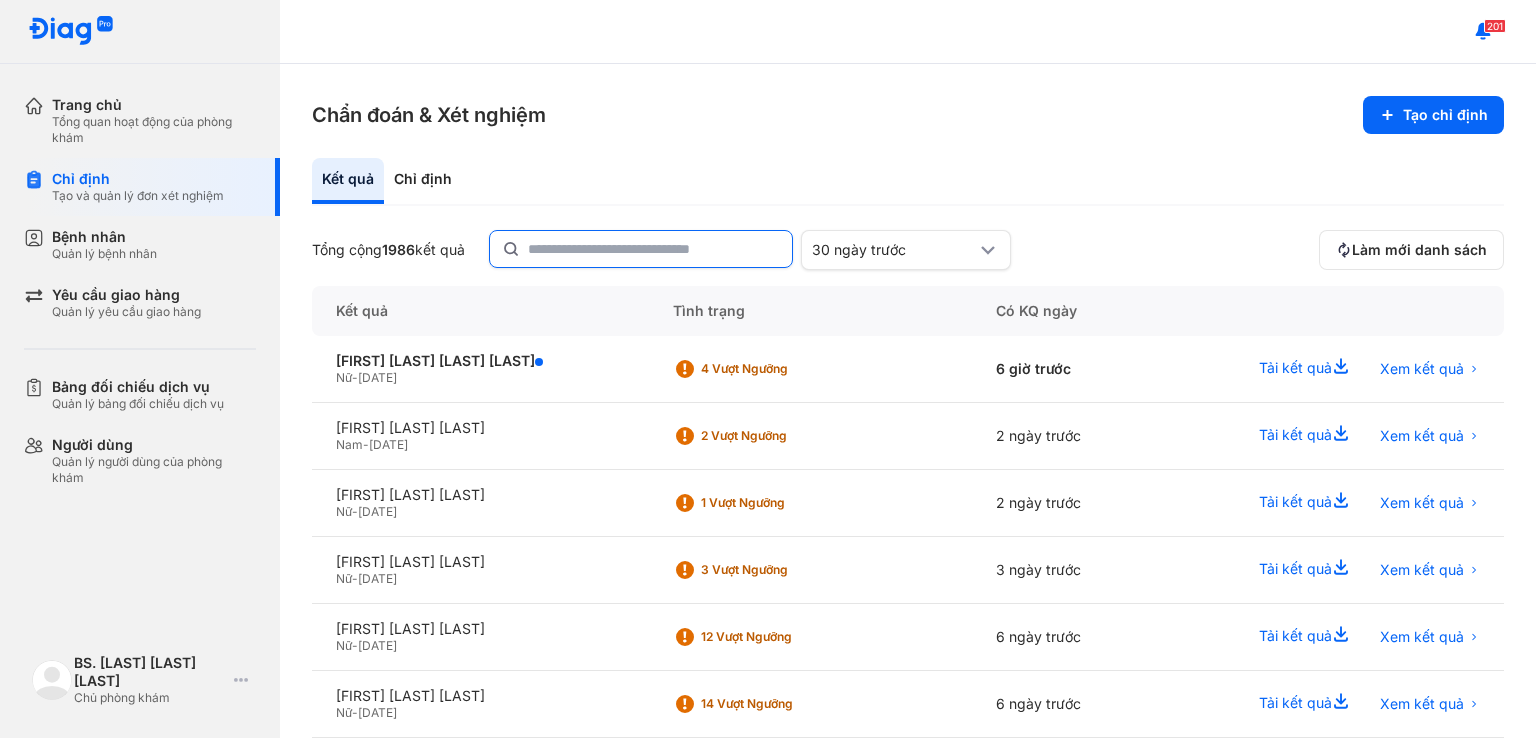 click 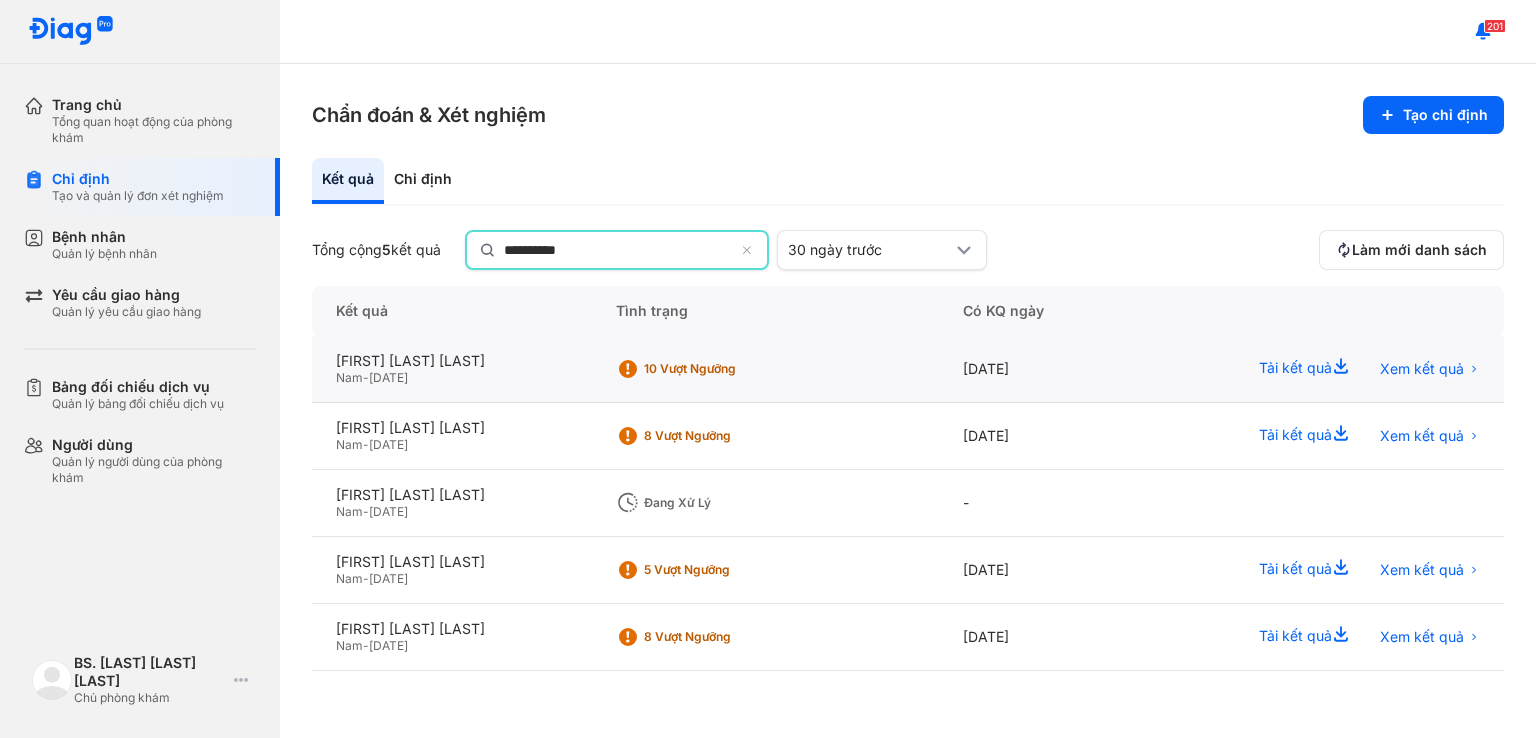 type on "**********" 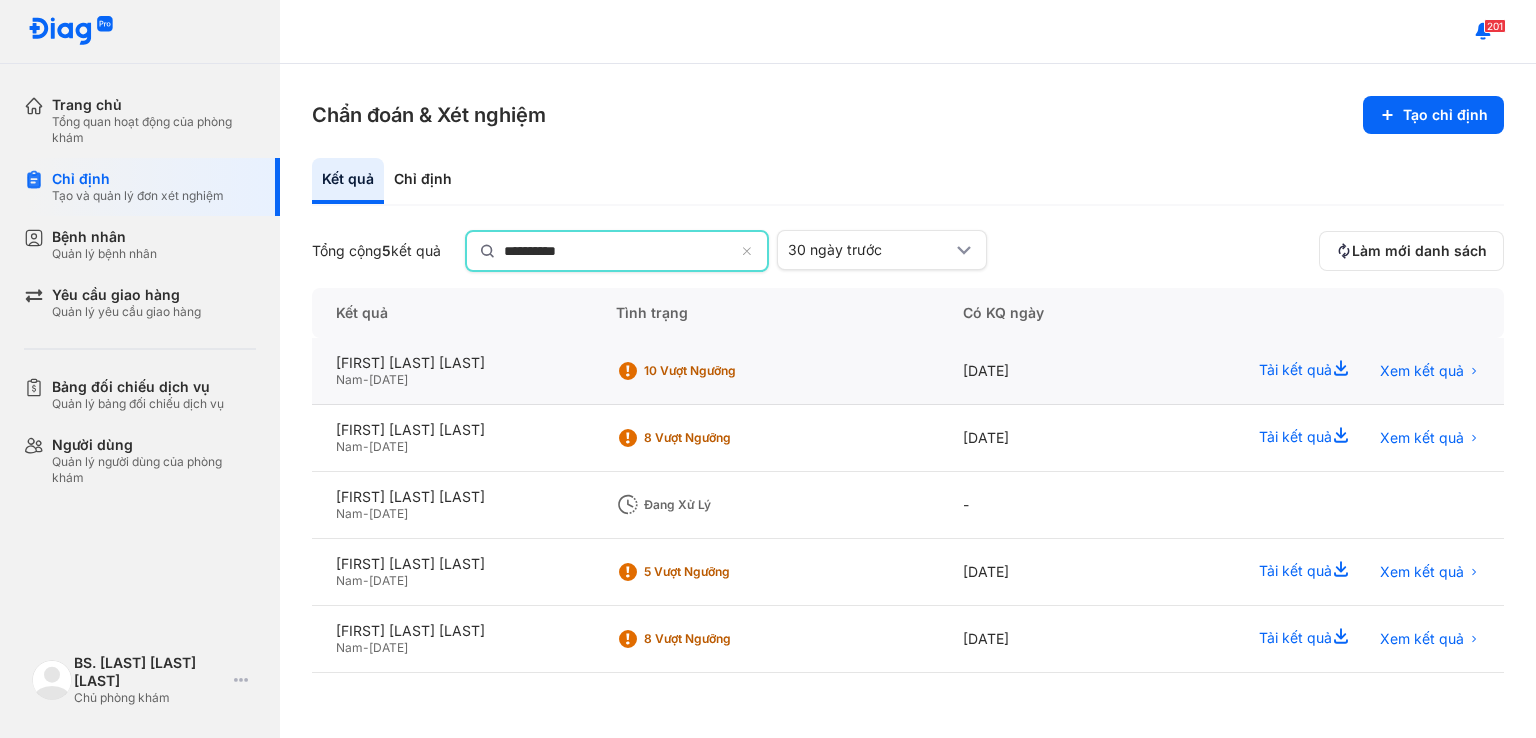 click on "10 Vượt ngưỡng" 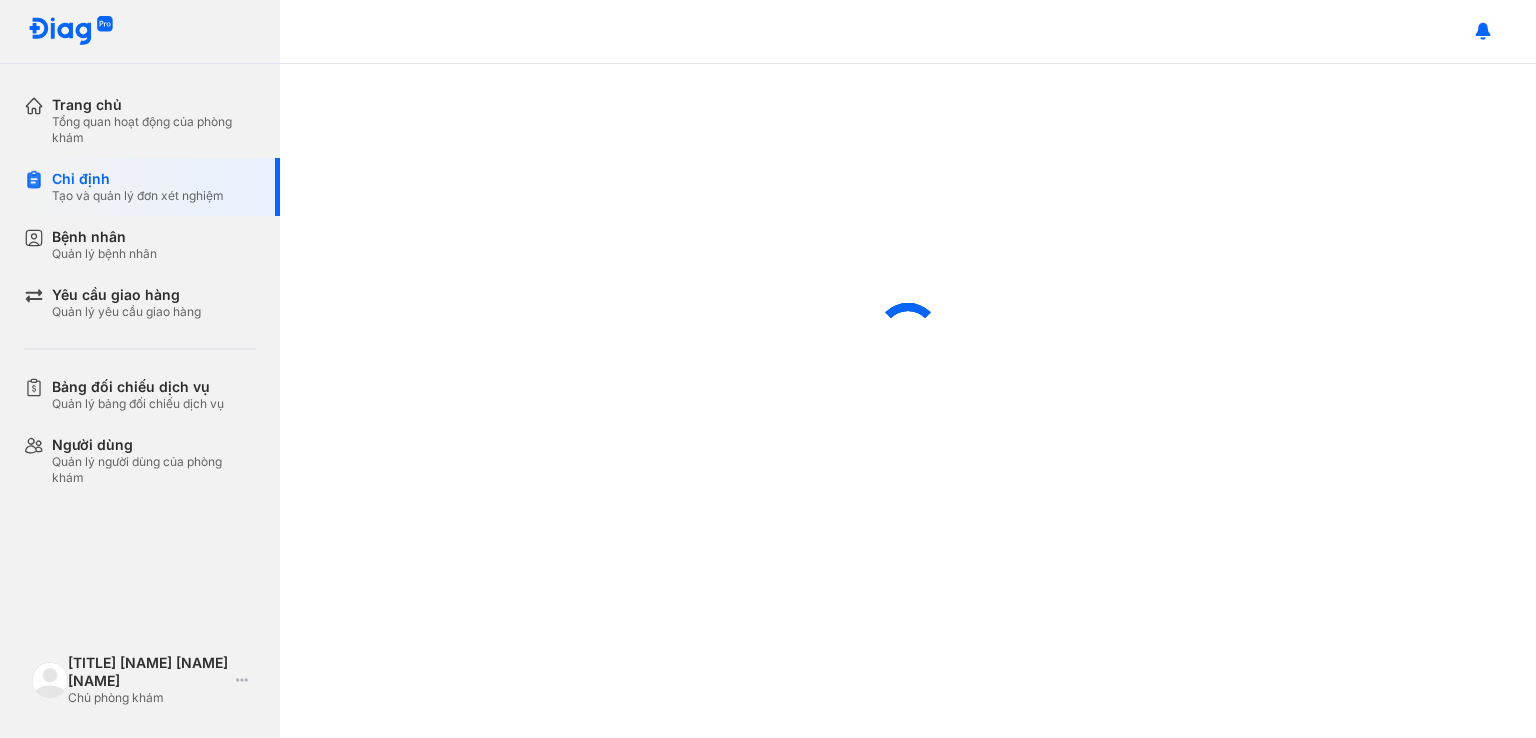 scroll, scrollTop: 0, scrollLeft: 0, axis: both 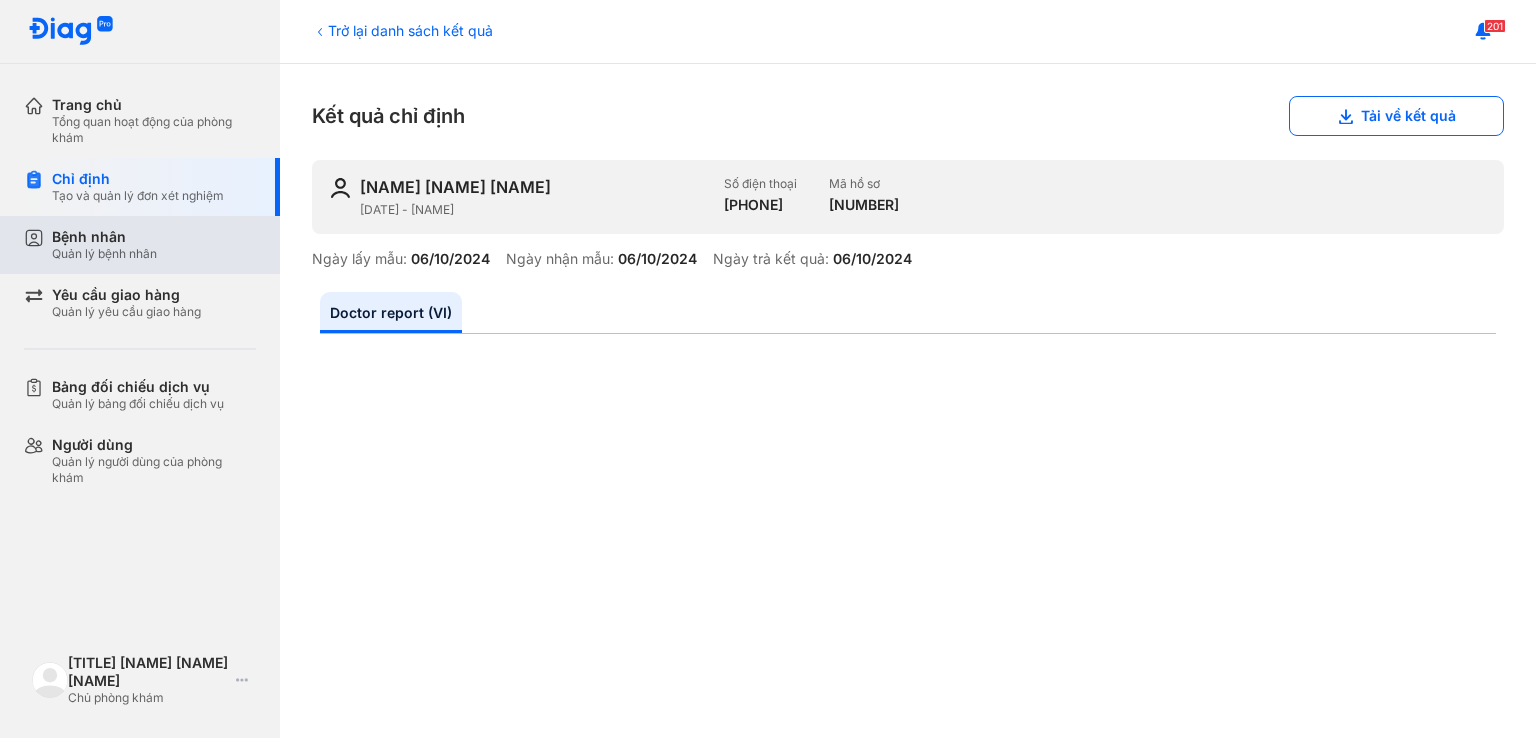click on "Bệnh nhân Quản lý bệnh nhân" at bounding box center [154, 245] 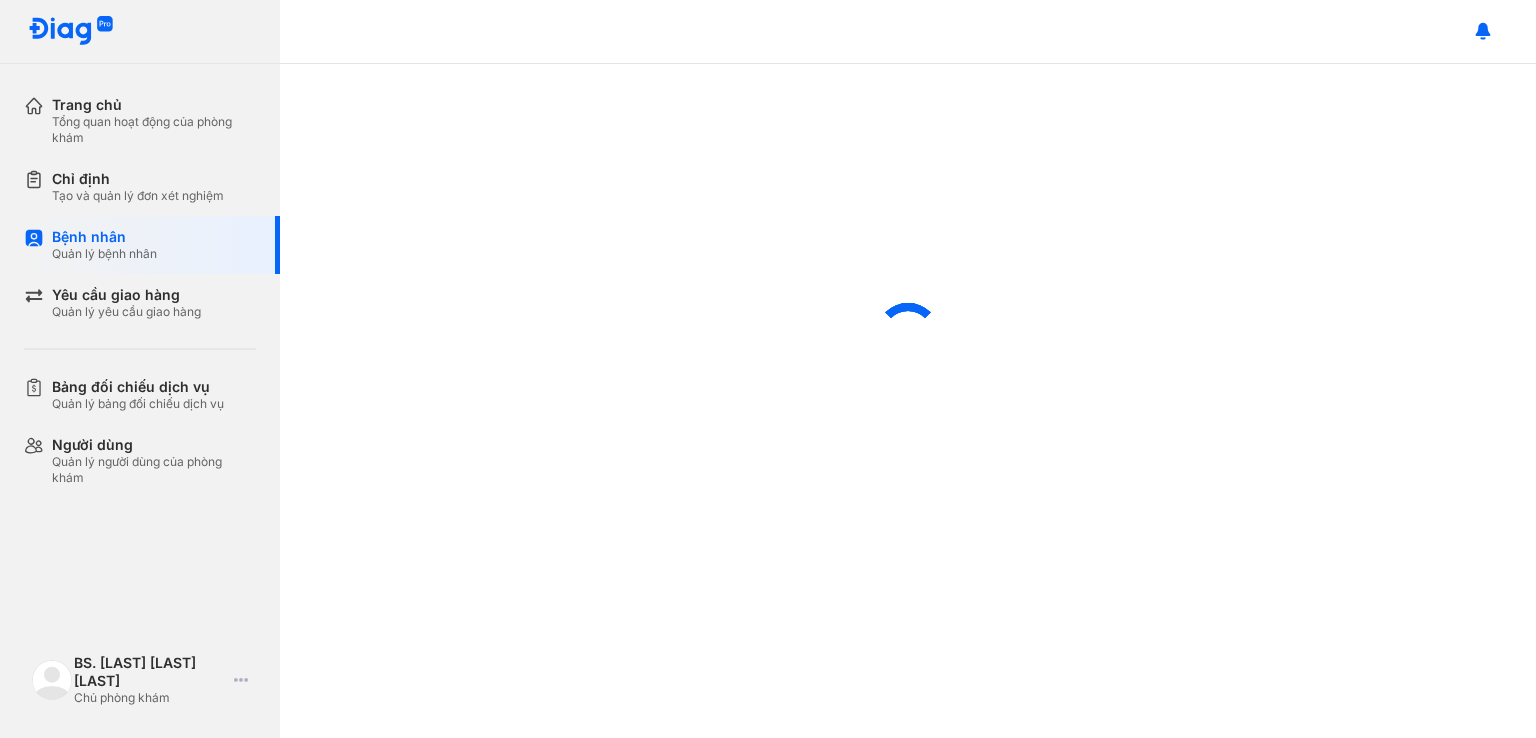 scroll, scrollTop: 0, scrollLeft: 0, axis: both 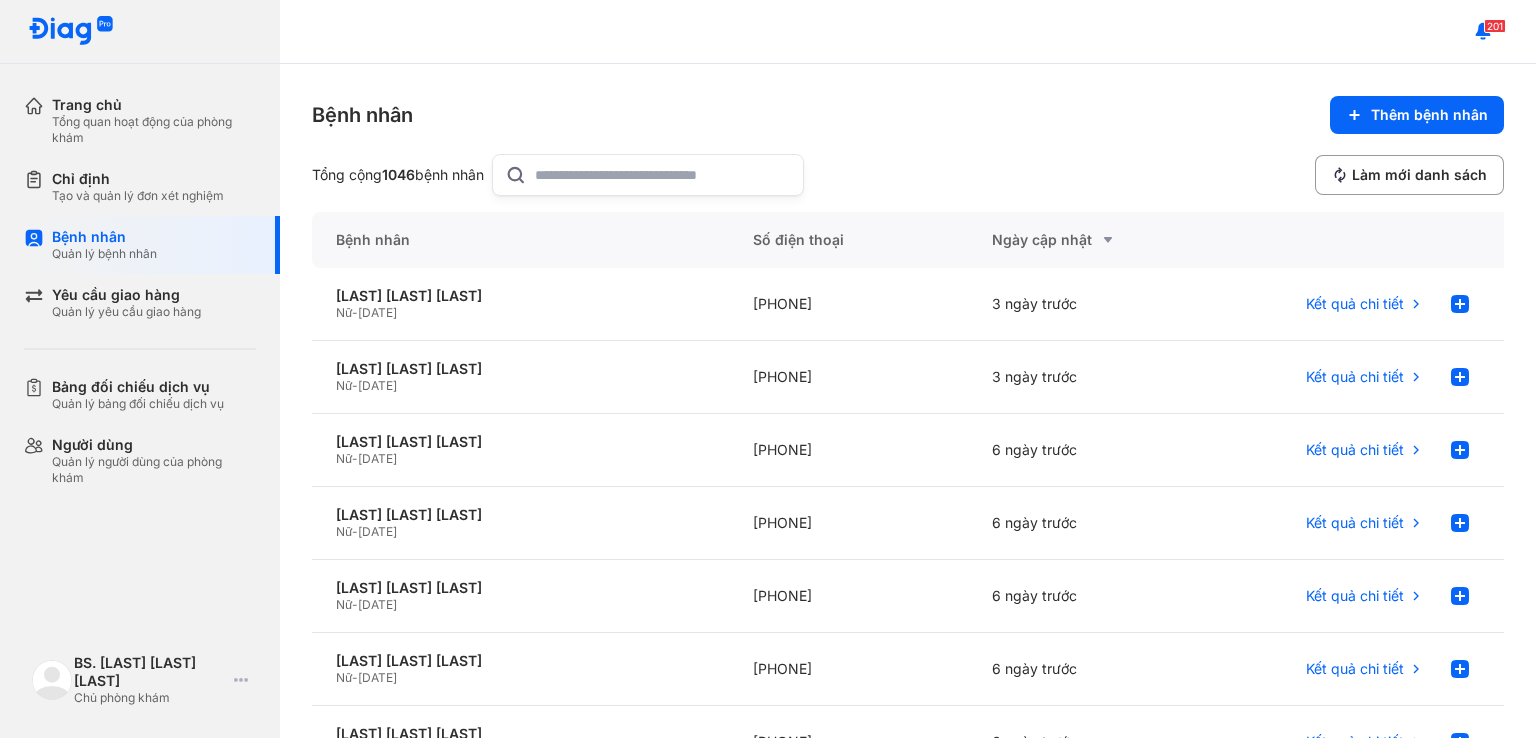 click 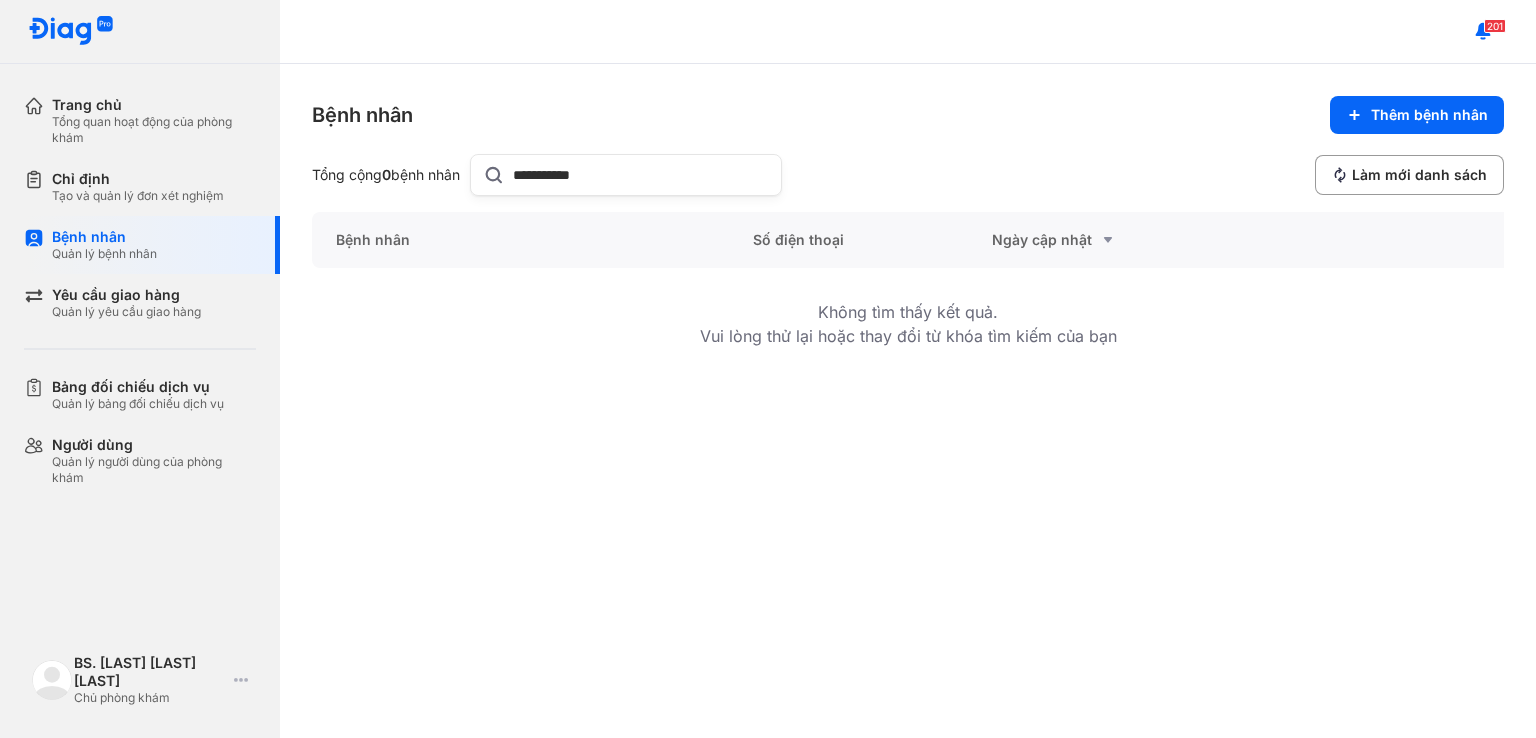 click on "**********" 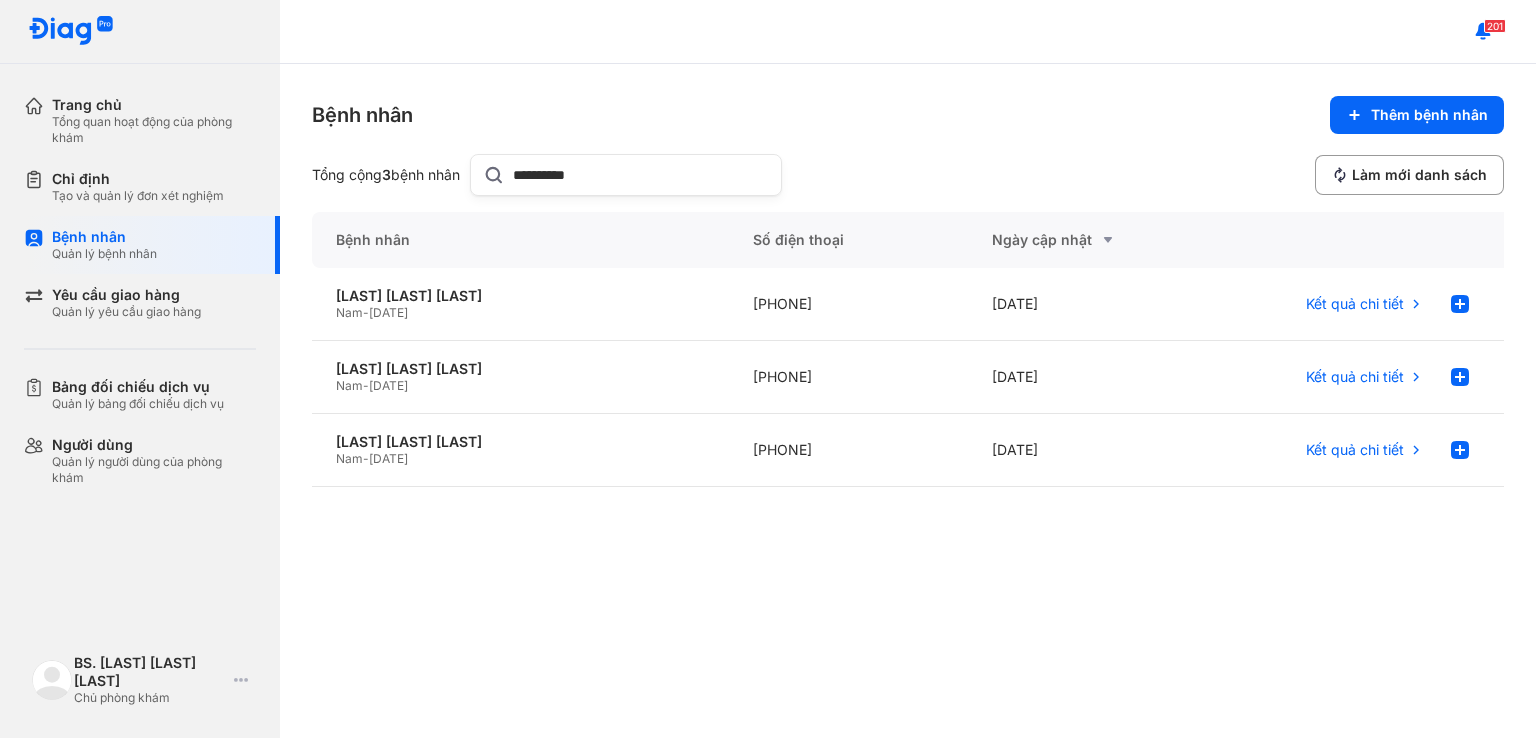type on "**********" 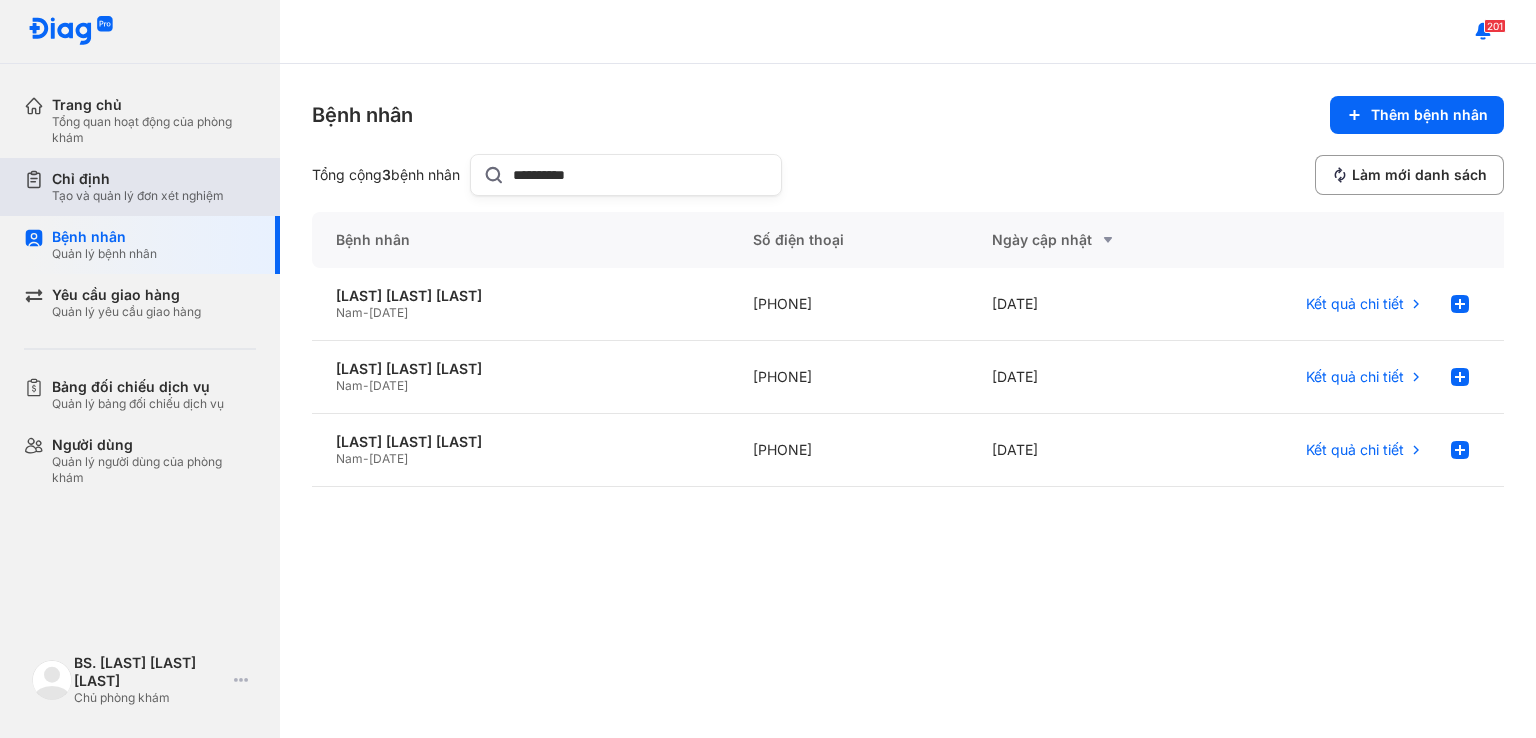 click on "Chỉ định" at bounding box center [138, 179] 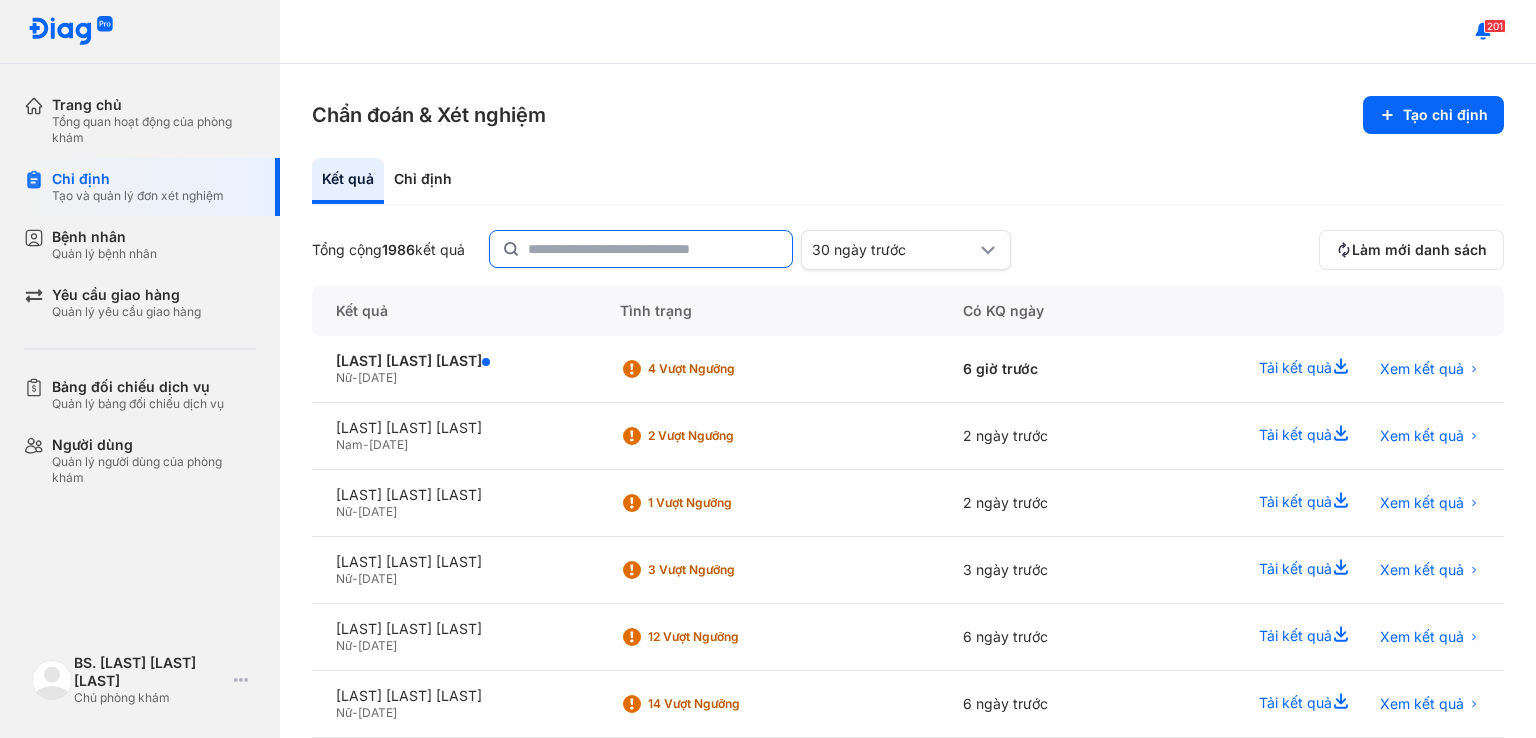 click 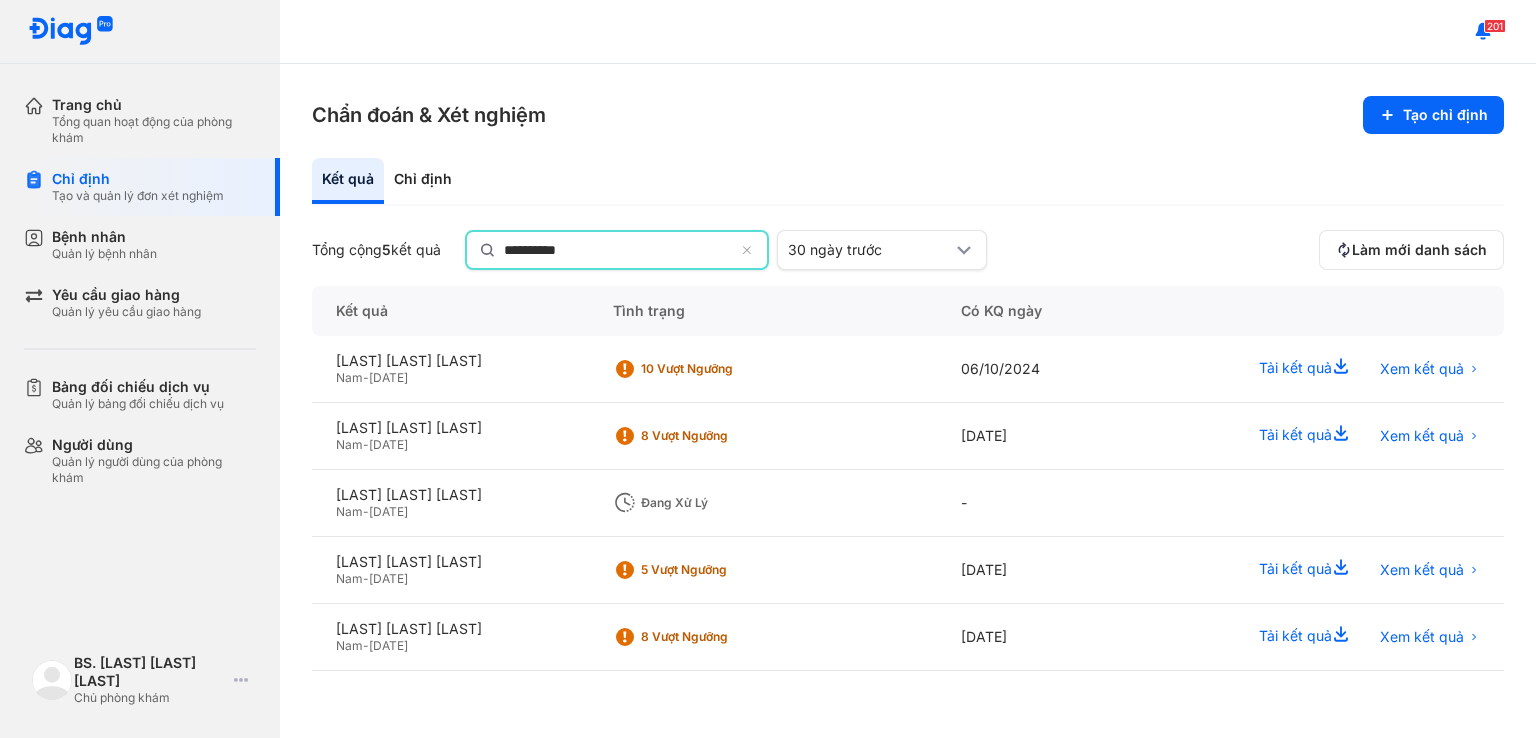 type on "**********" 